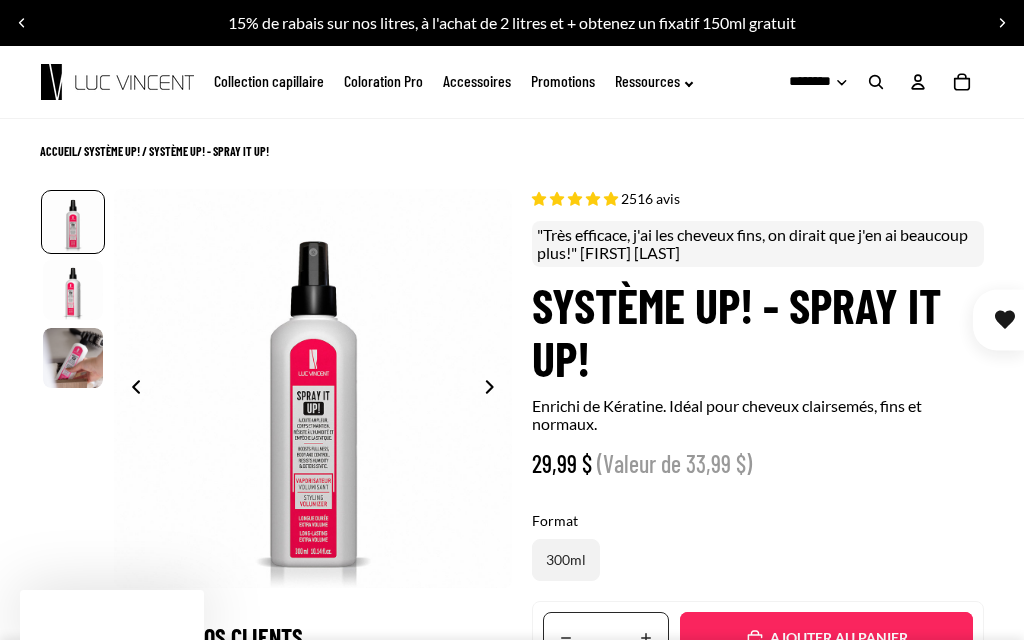 select on "**********" 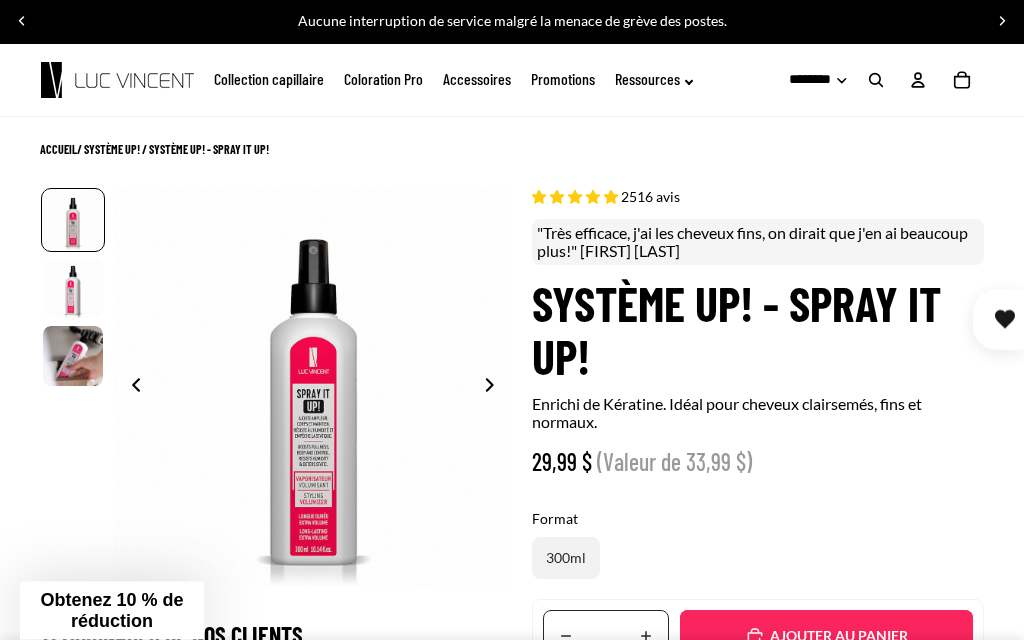 scroll, scrollTop: 1, scrollLeft: 0, axis: vertical 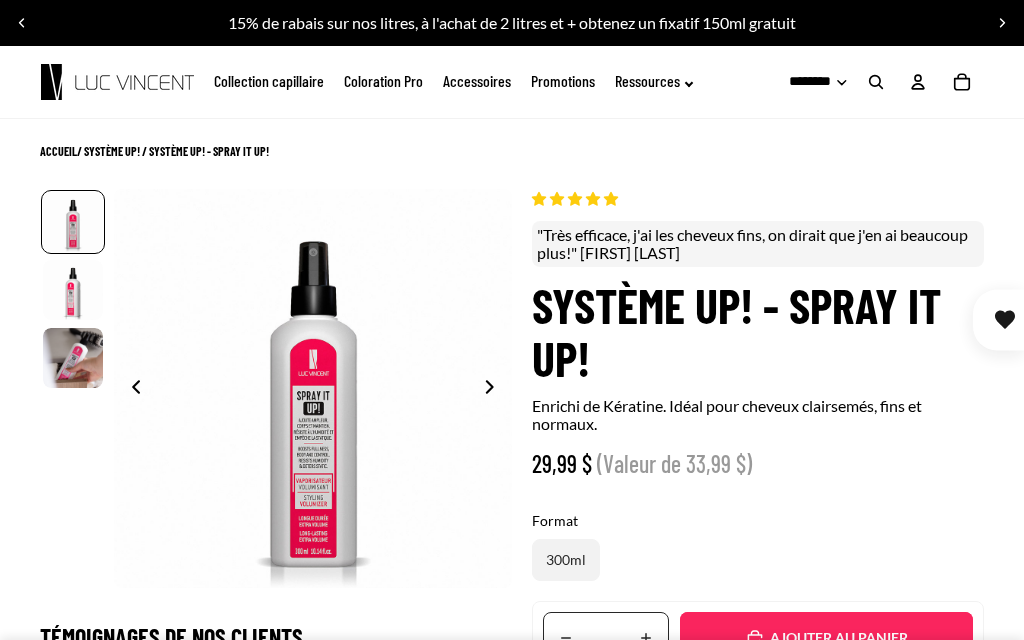 select on "**********" 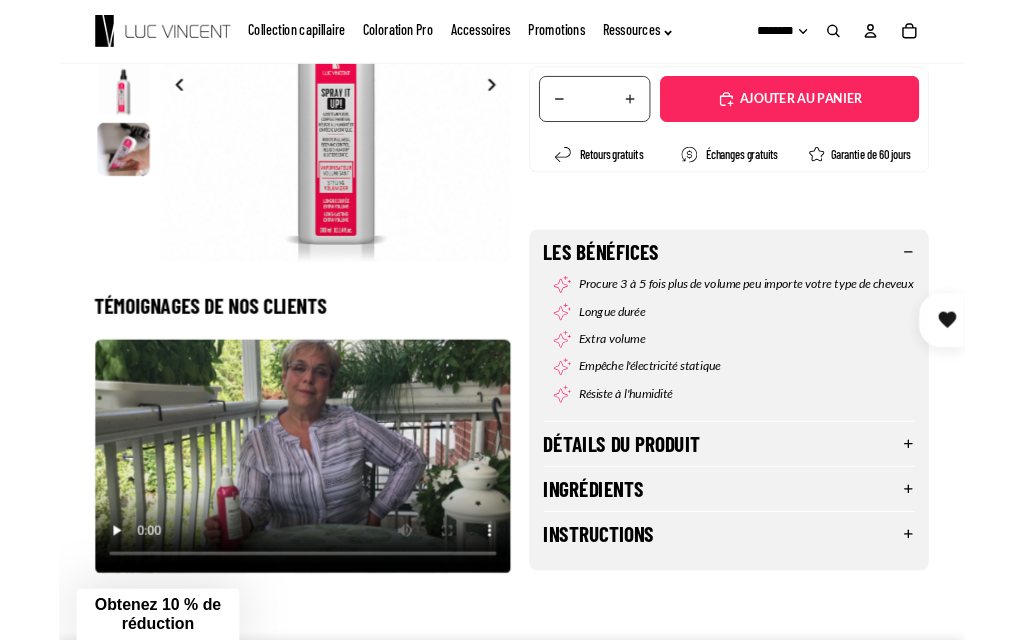 scroll, scrollTop: 609, scrollLeft: 0, axis: vertical 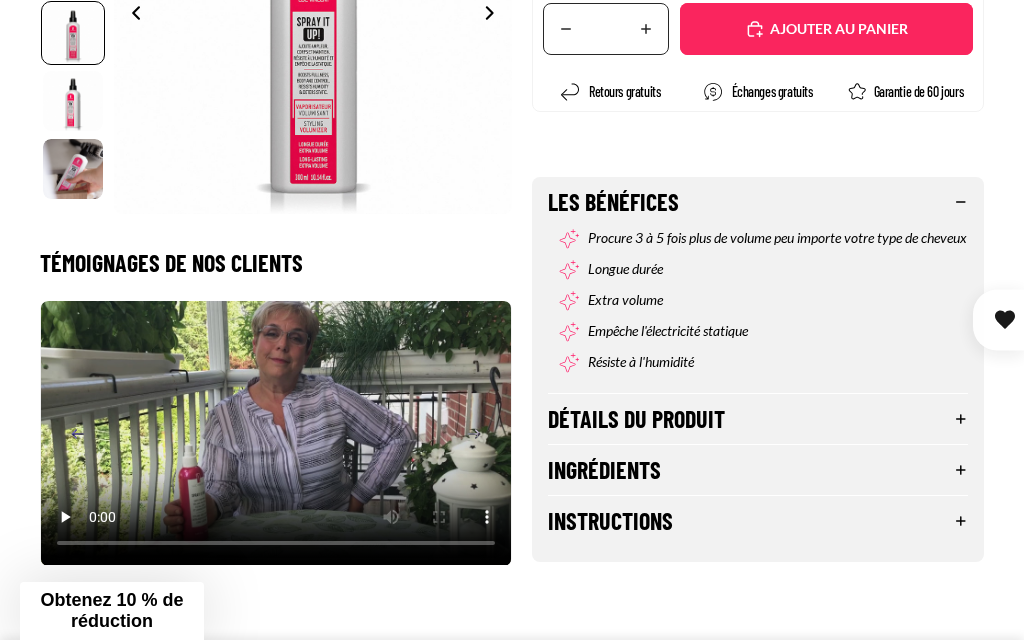 click on "Ingrédients" at bounding box center (758, 470) 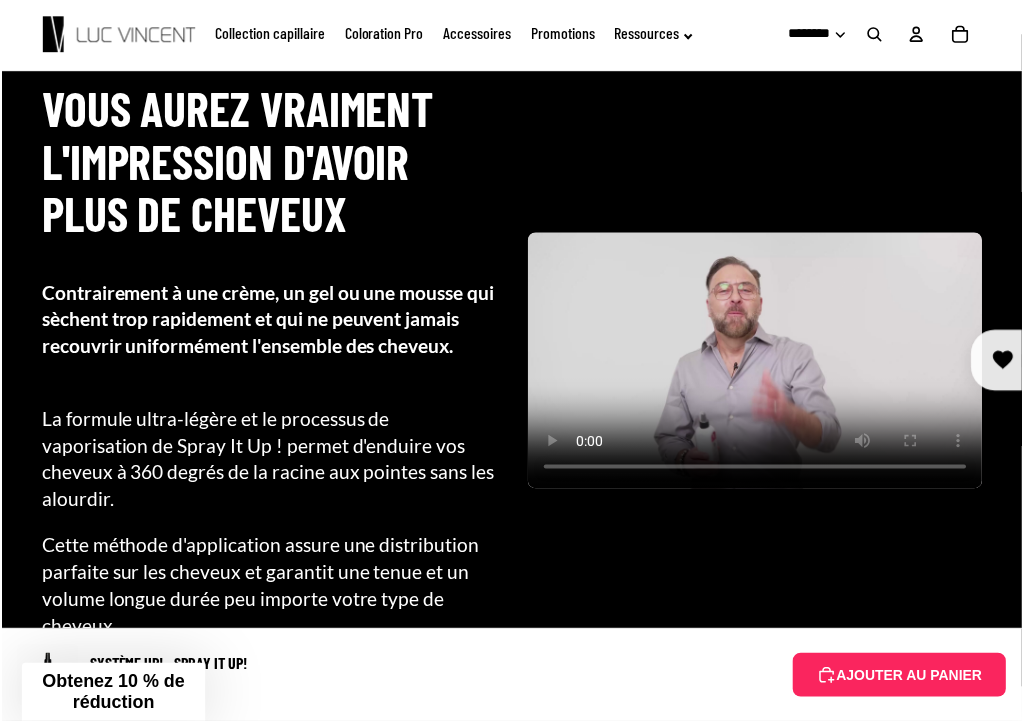 scroll, scrollTop: 1593, scrollLeft: 0, axis: vertical 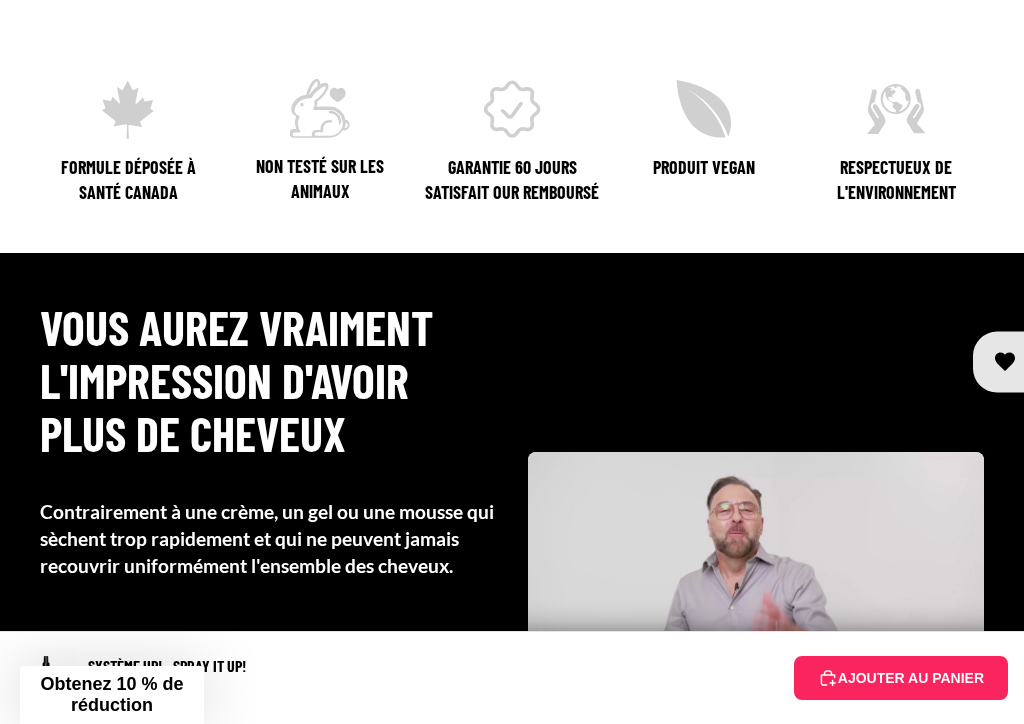 click on "AJOUTER AU PANIER" at bounding box center [901, 678] 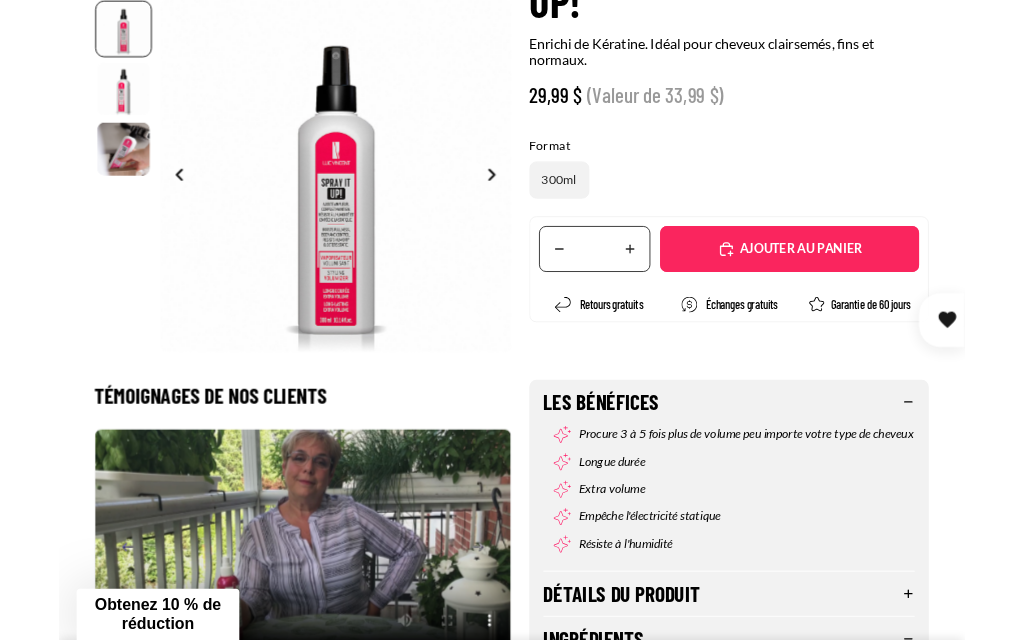 scroll, scrollTop: 441, scrollLeft: 0, axis: vertical 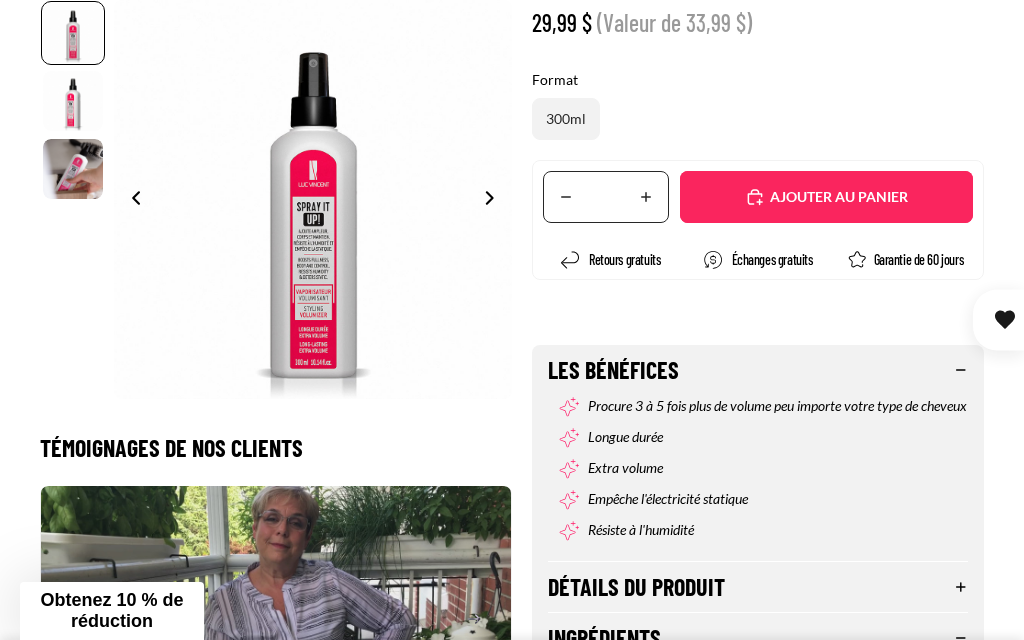 click on "Ajouté" at bounding box center (826, 197) 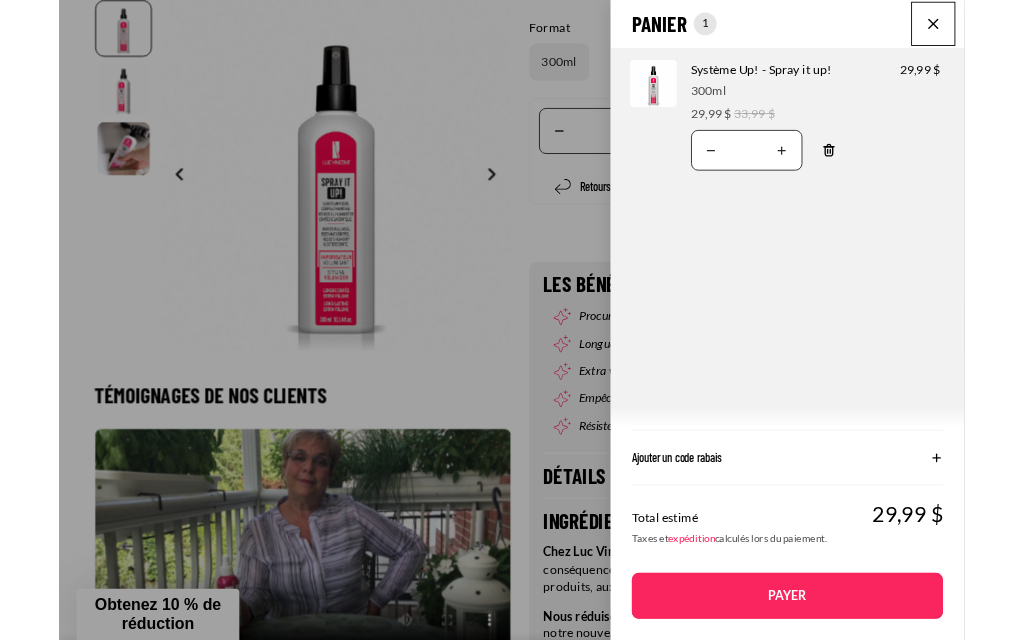scroll, scrollTop: 574, scrollLeft: 0, axis: vertical 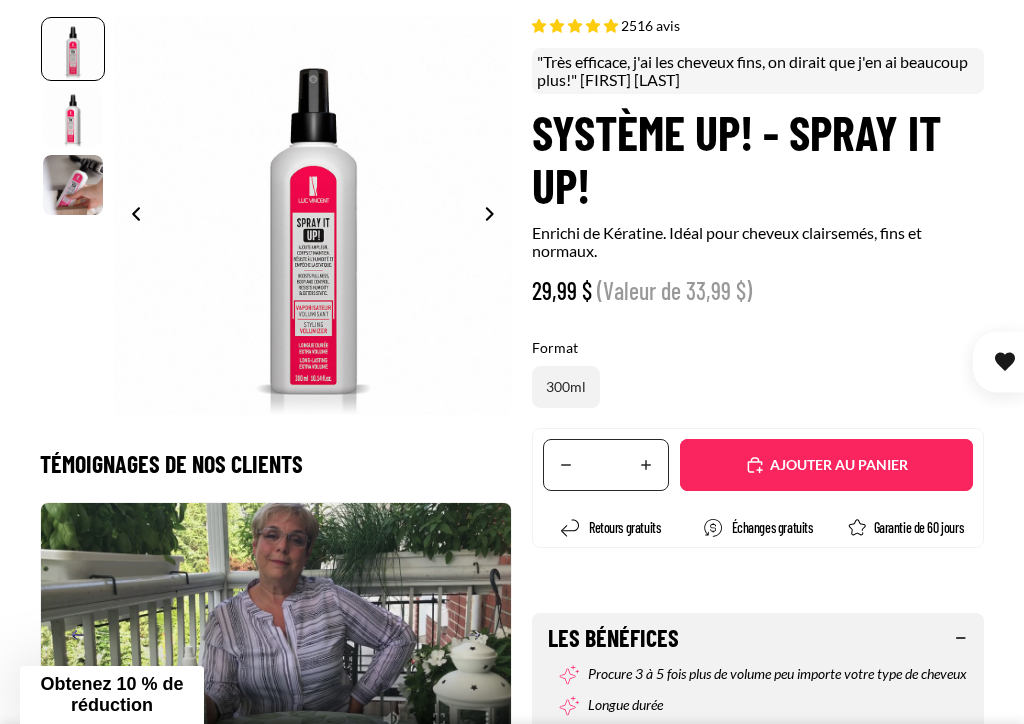 select on "**********" 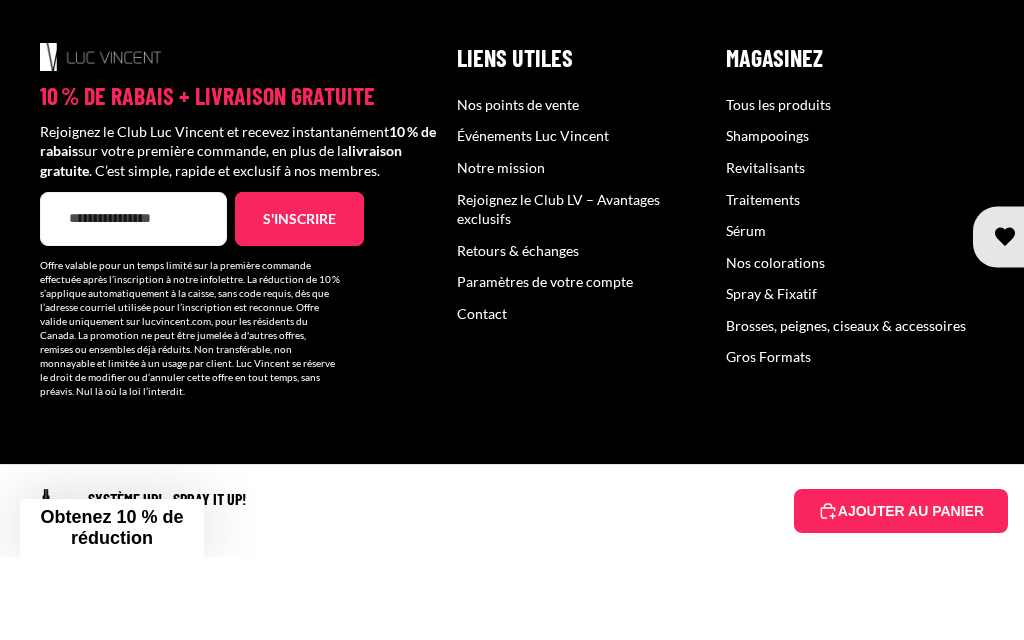 scroll, scrollTop: 6858, scrollLeft: 0, axis: vertical 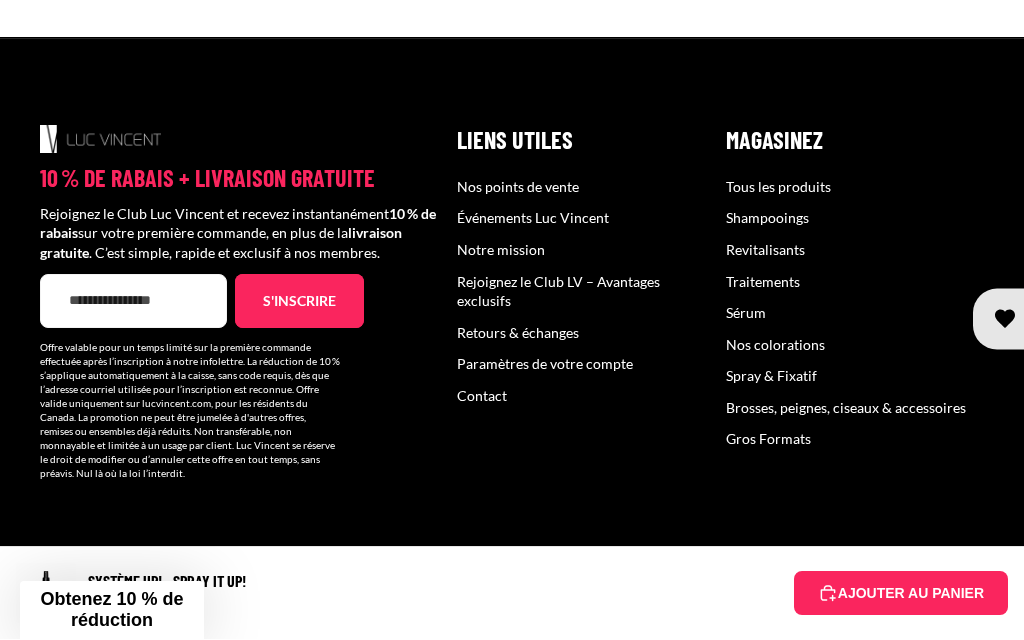 click on "Nos points de vente" at bounding box center [518, 187] 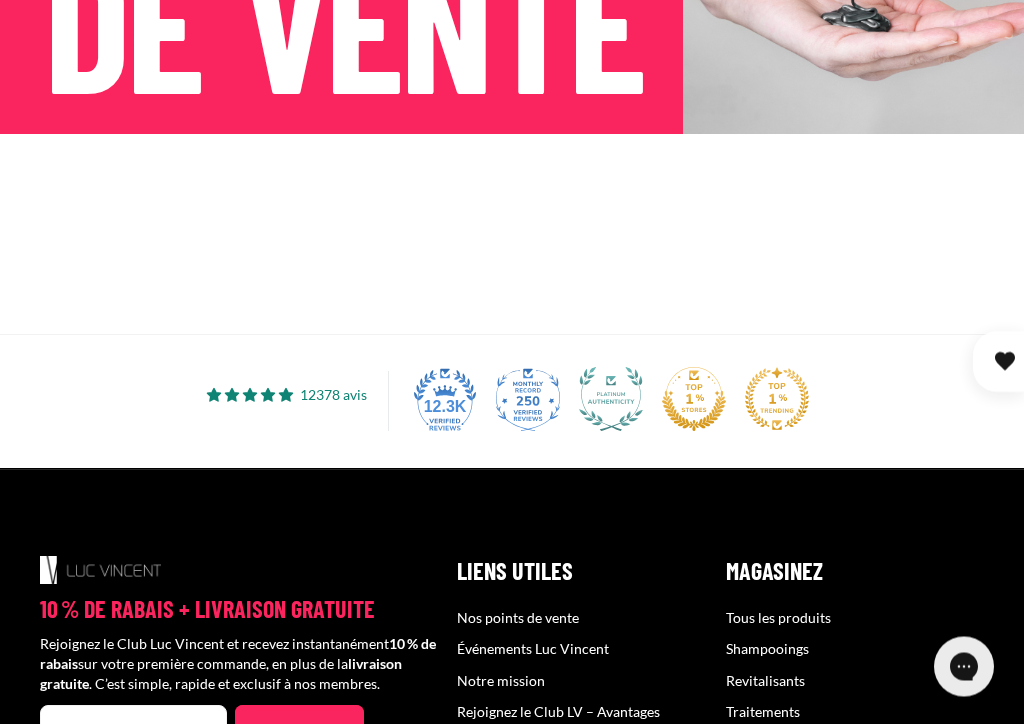 scroll, scrollTop: 420, scrollLeft: 0, axis: vertical 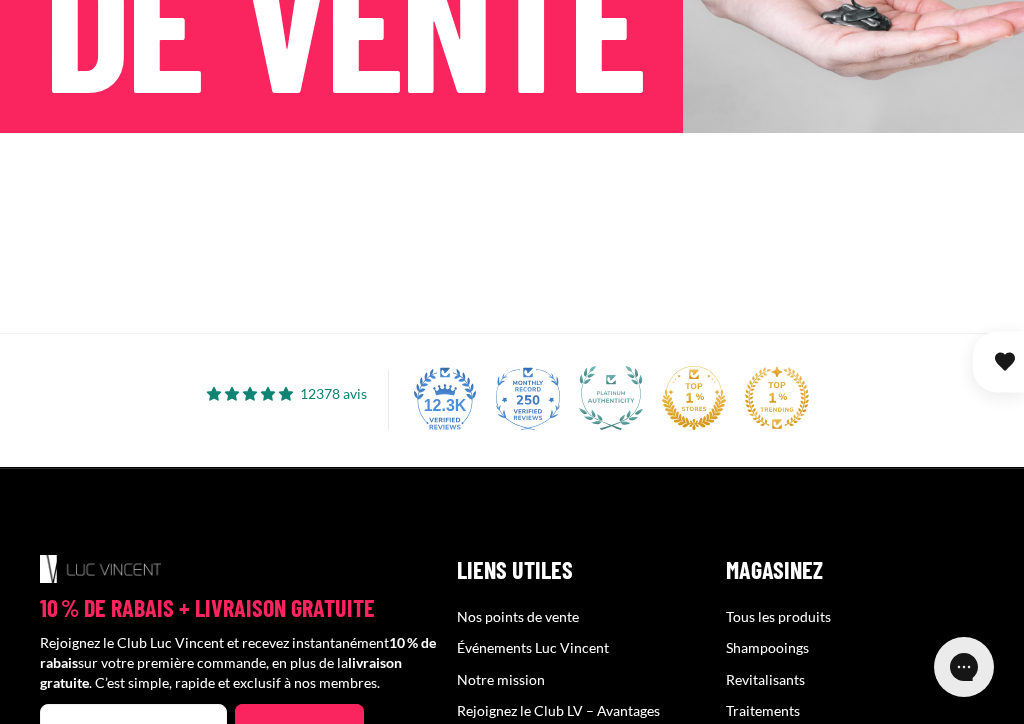 click at bounding box center (512, 233) 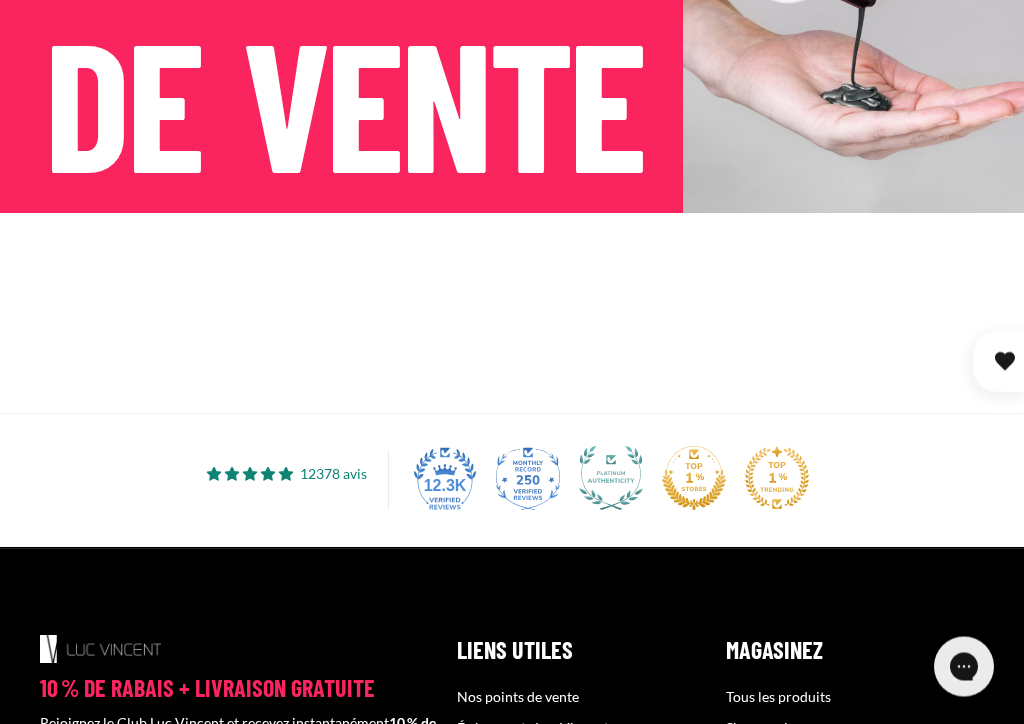 scroll, scrollTop: 340, scrollLeft: 0, axis: vertical 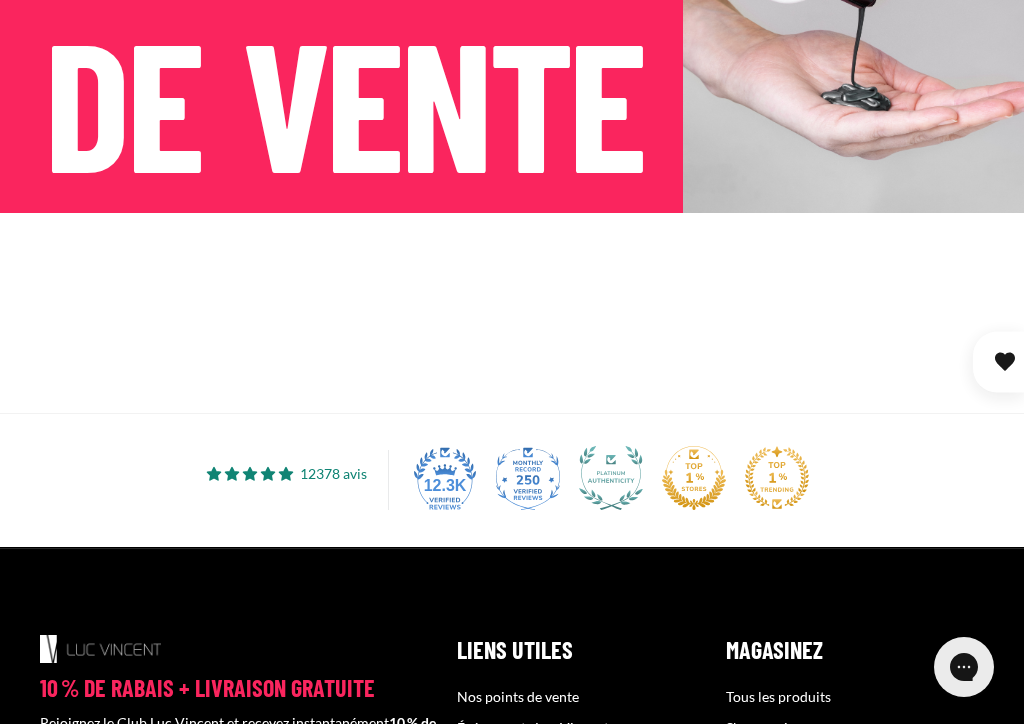 click at bounding box center (512, 313) 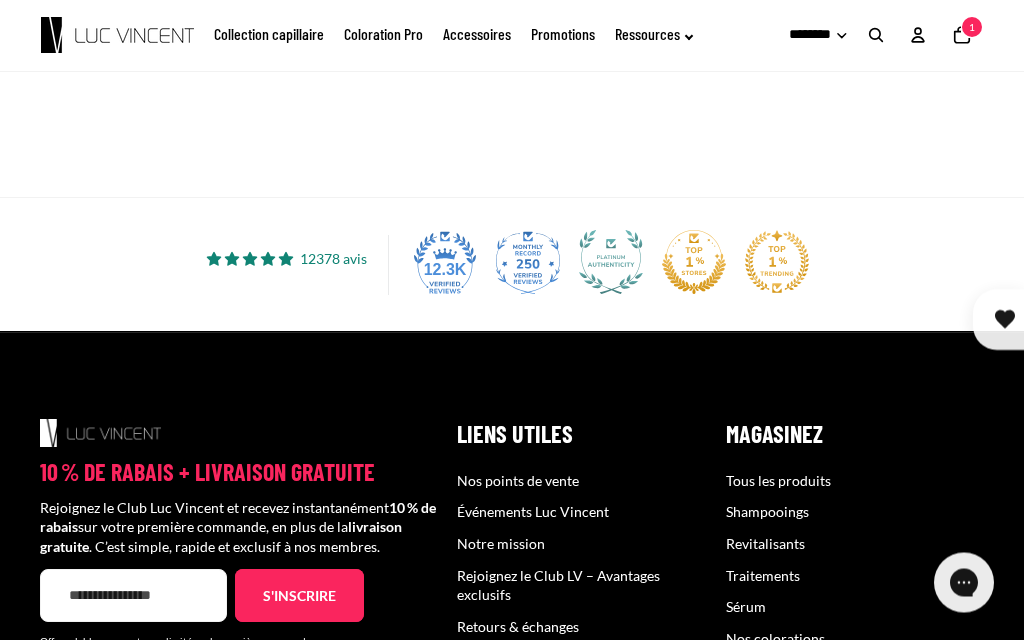scroll, scrollTop: 0, scrollLeft: 0, axis: both 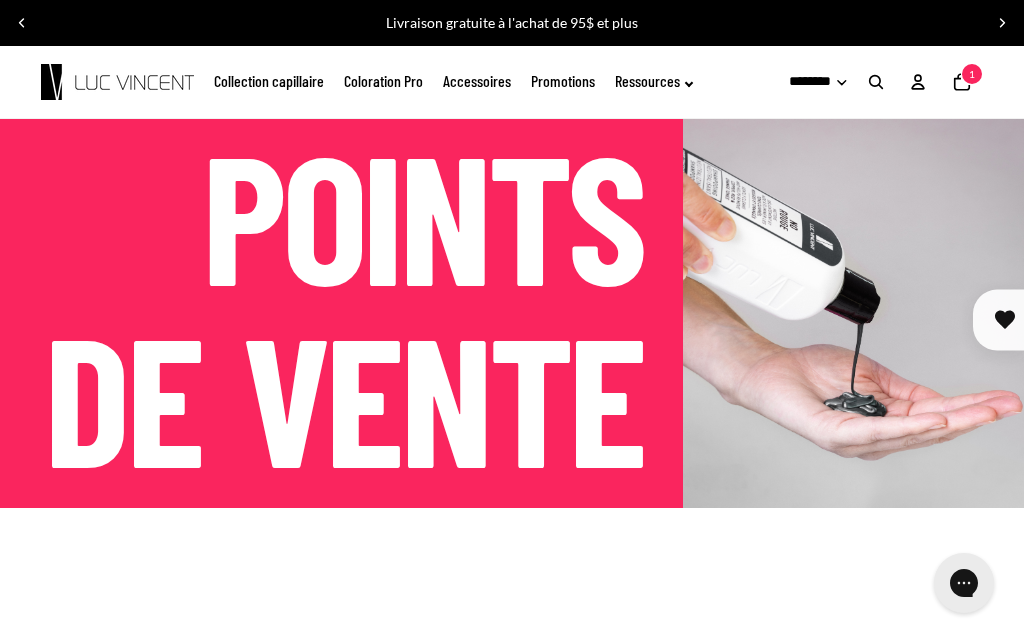 click on "Ressources" 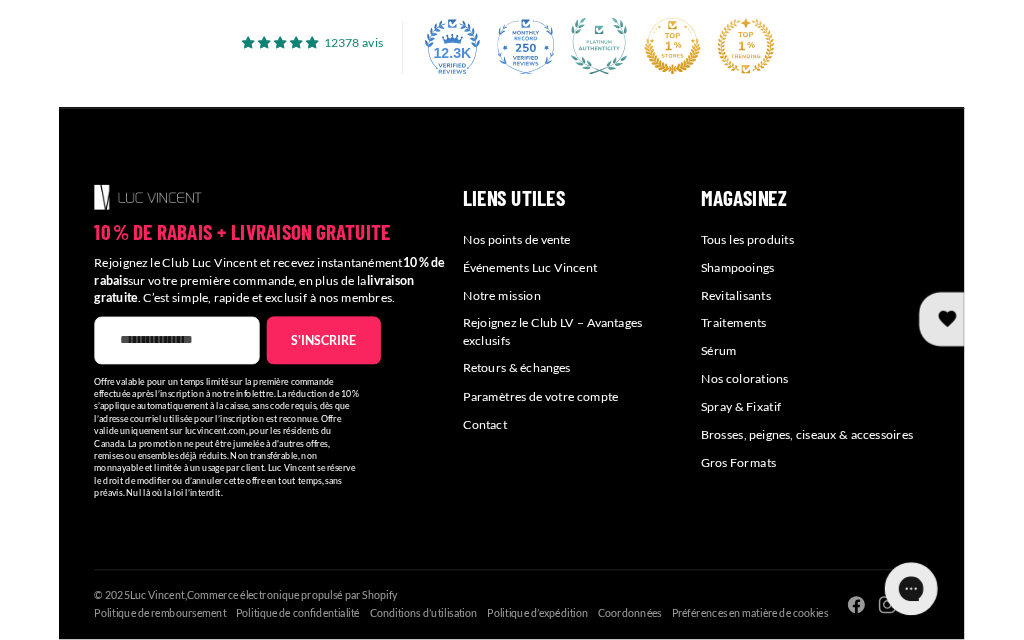 scroll, scrollTop: 1843, scrollLeft: 0, axis: vertical 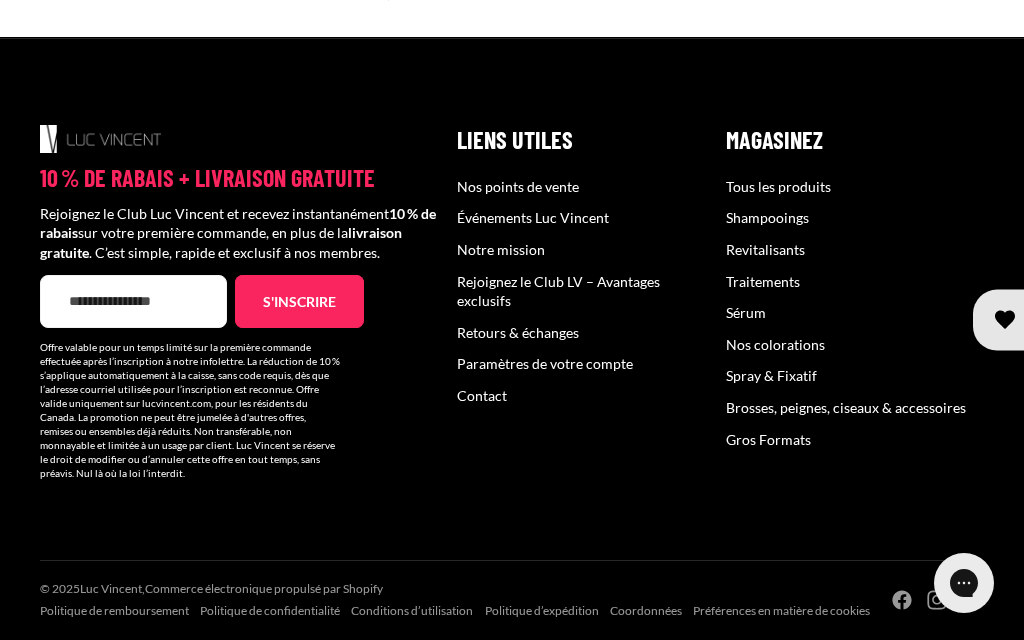 click on "Traitements" at bounding box center [763, 281] 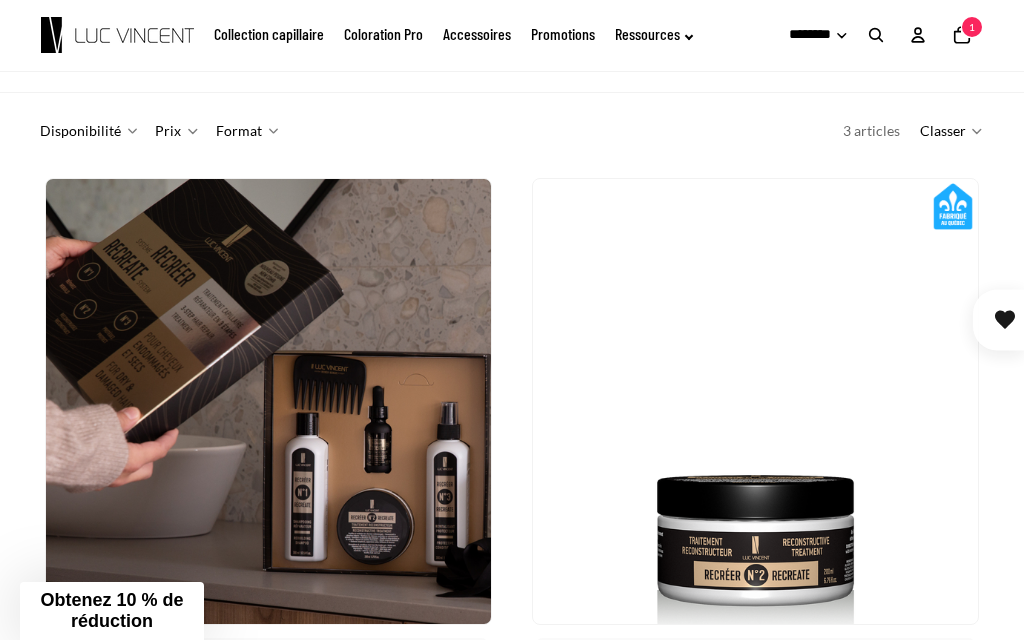 scroll, scrollTop: 132, scrollLeft: 0, axis: vertical 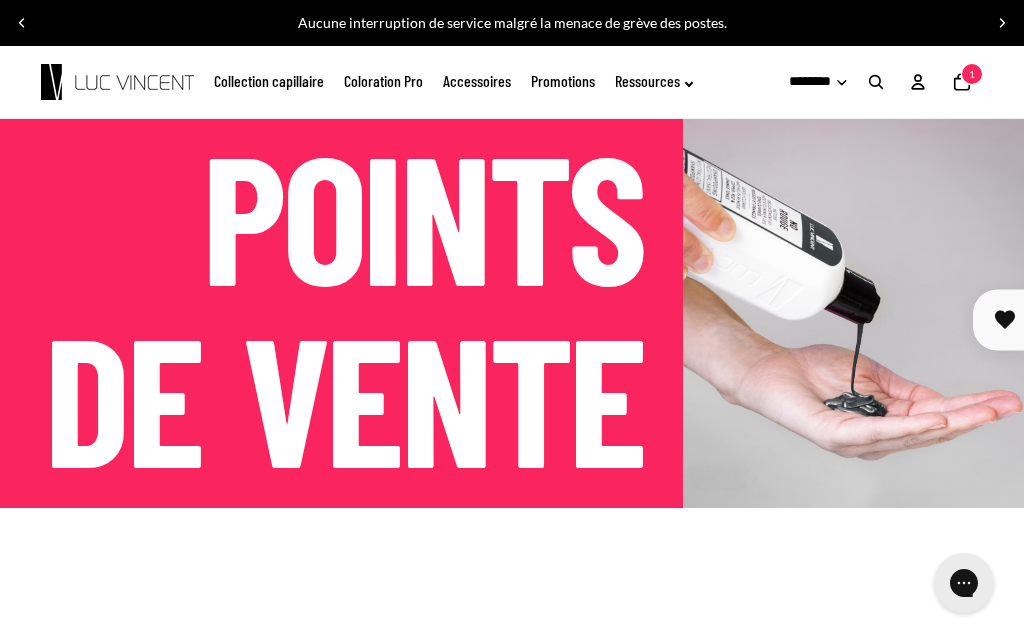 click on "Promotions" 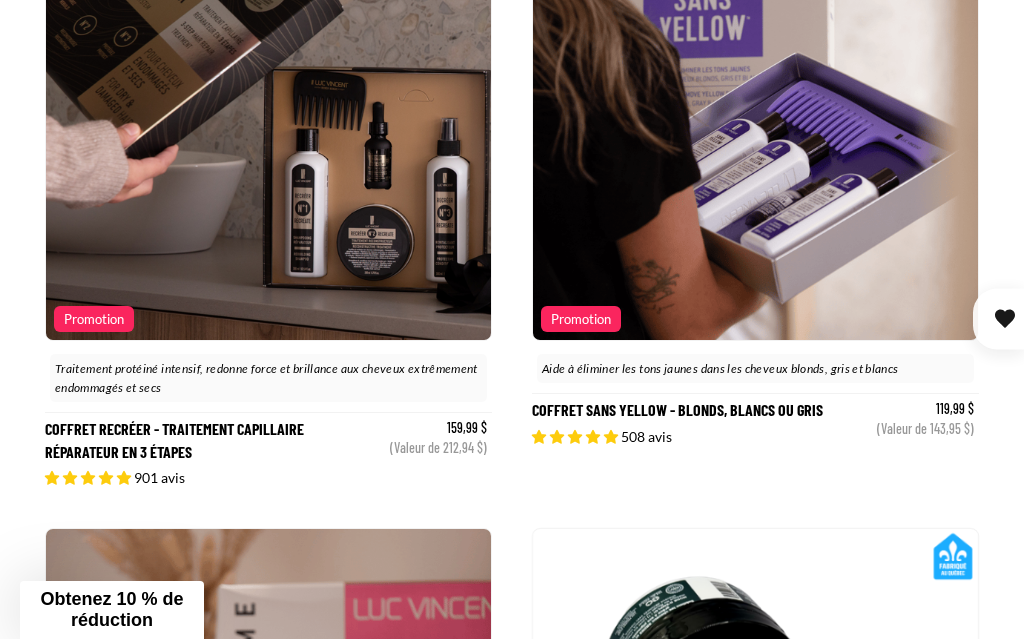 scroll, scrollTop: 438, scrollLeft: 0, axis: vertical 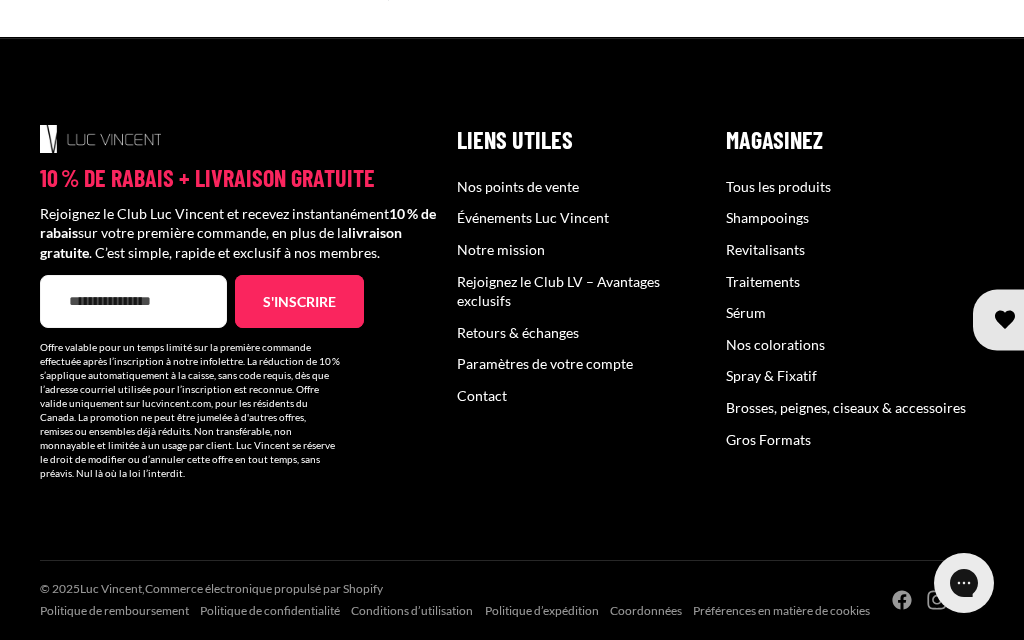 click on "Rejoignez le Club LV – Avantages exclusifs" at bounding box center [558, 291] 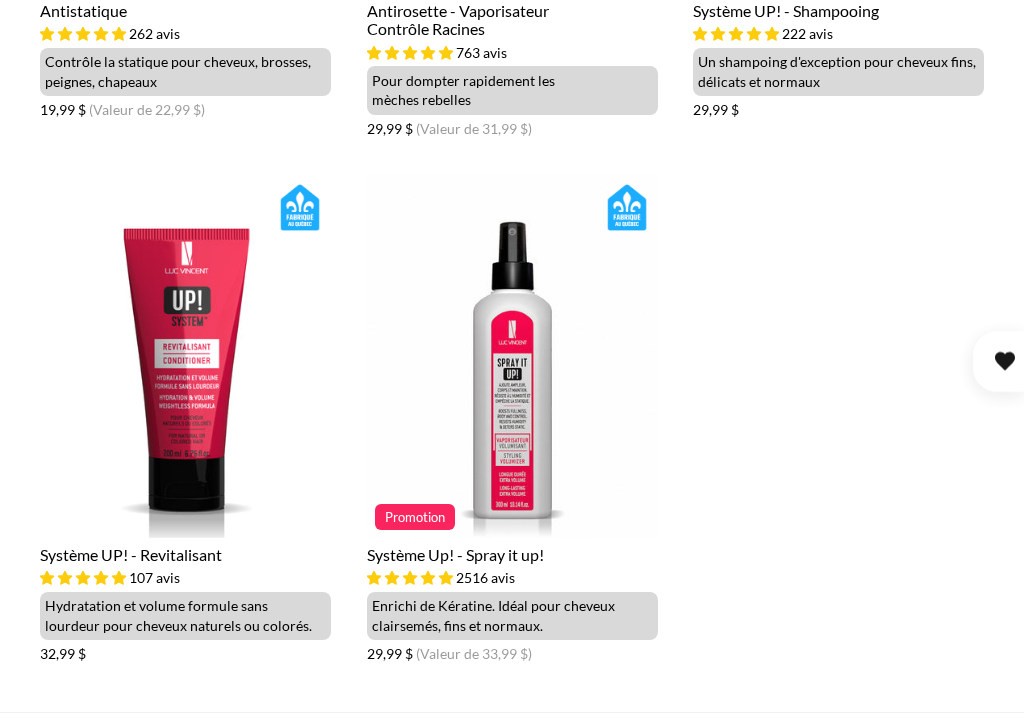 scroll, scrollTop: 2102, scrollLeft: 0, axis: vertical 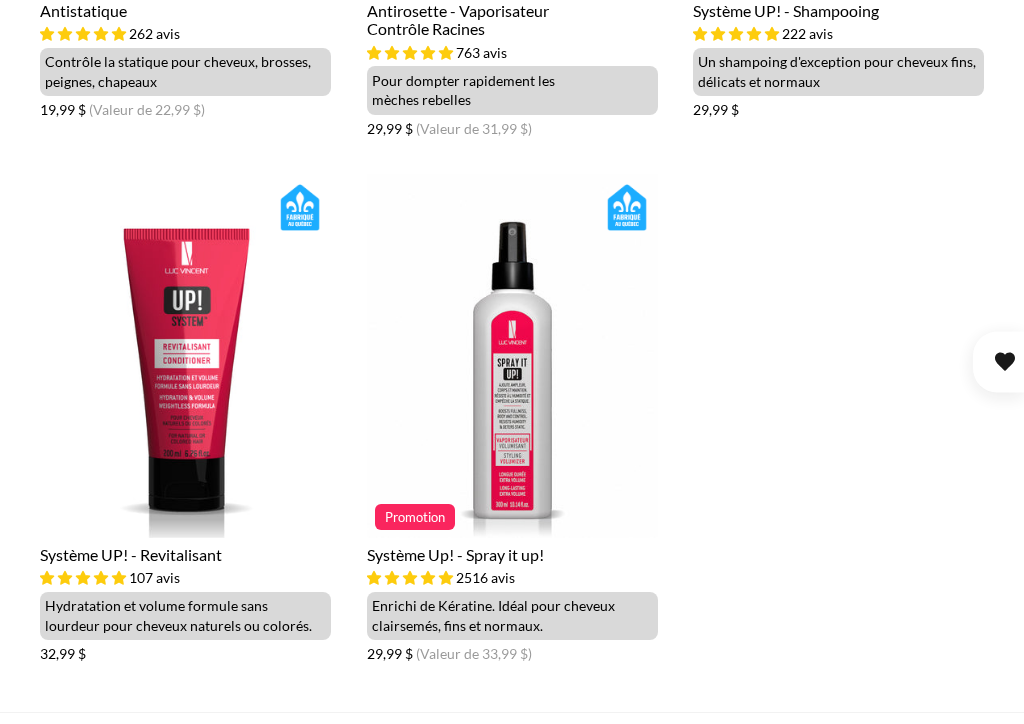 click on "Système Up! - Spray it up!" at bounding box center (512, 419) 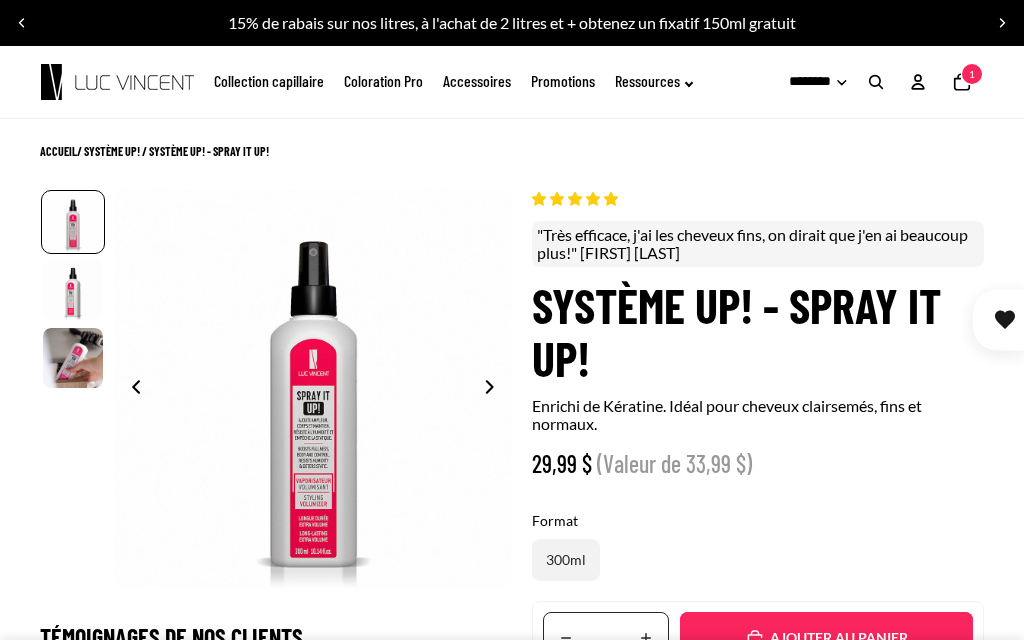 select on "**********" 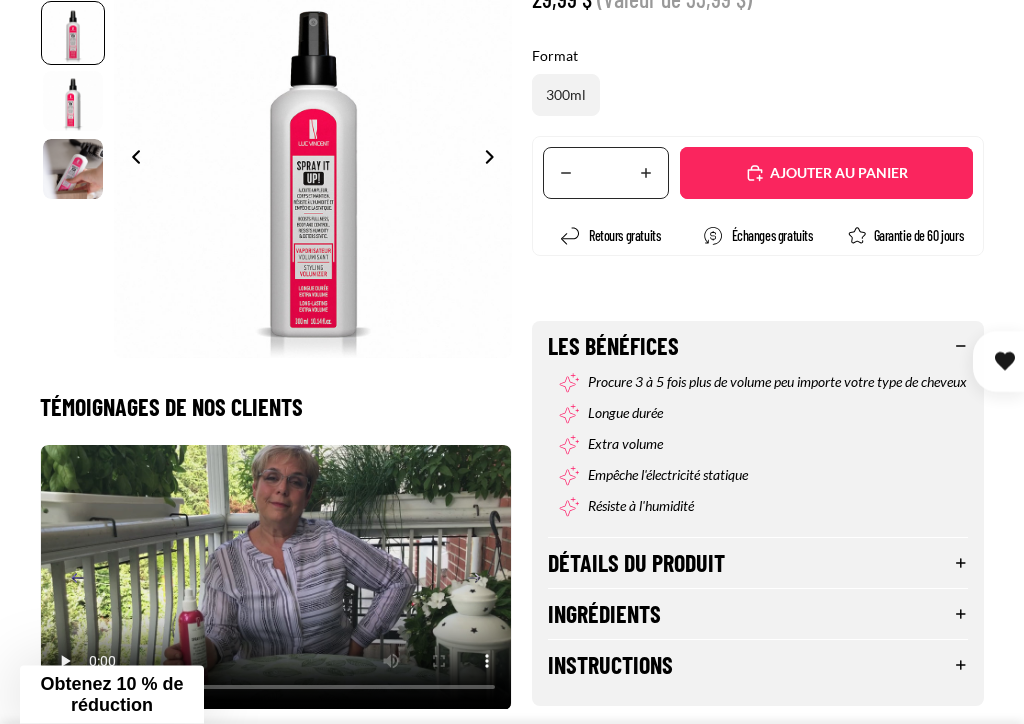 scroll, scrollTop: 466, scrollLeft: 0, axis: vertical 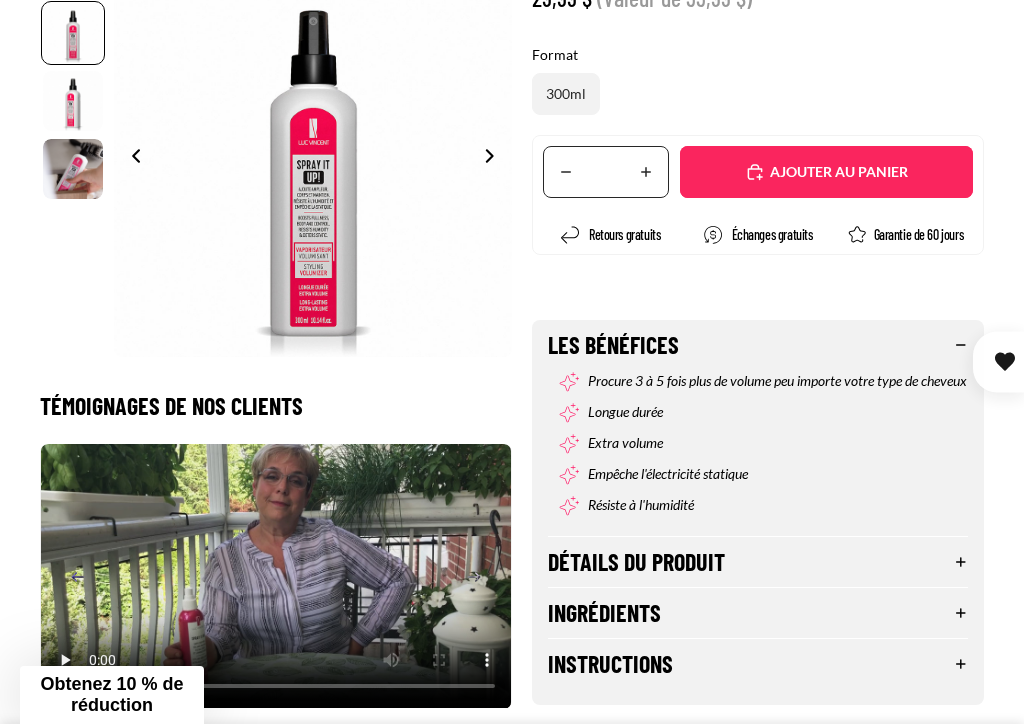 click on "Instructions" at bounding box center [758, 664] 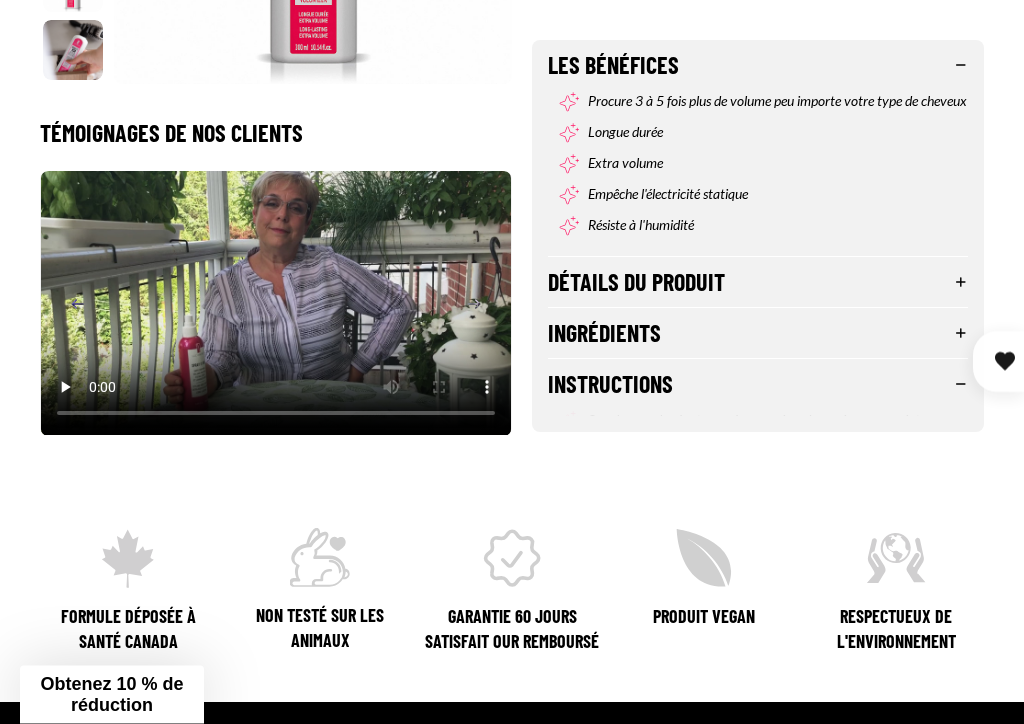 scroll, scrollTop: 752, scrollLeft: 0, axis: vertical 